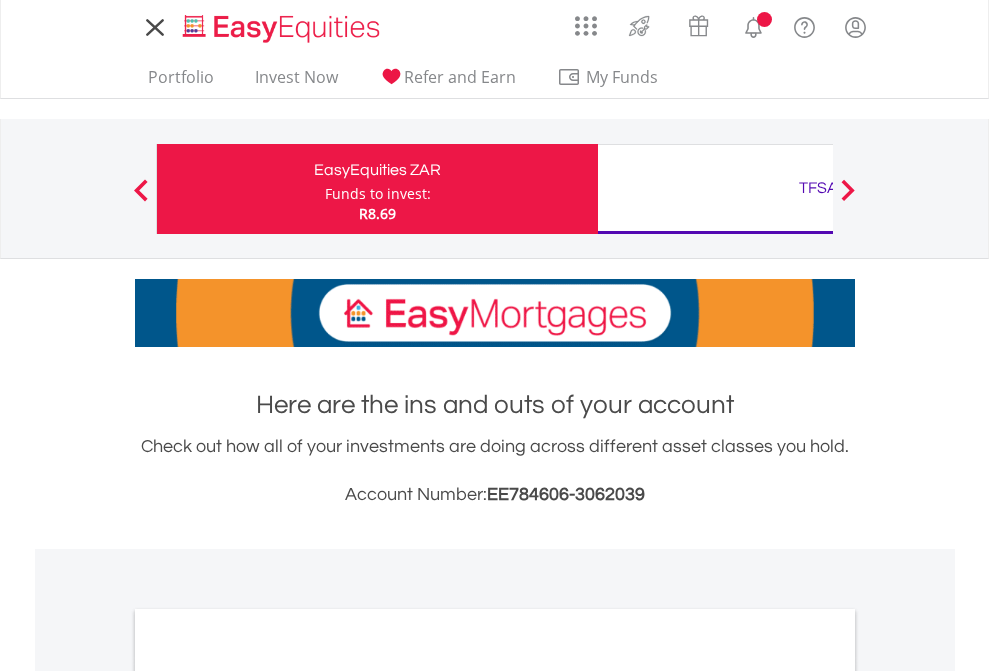 scroll, scrollTop: 0, scrollLeft: 0, axis: both 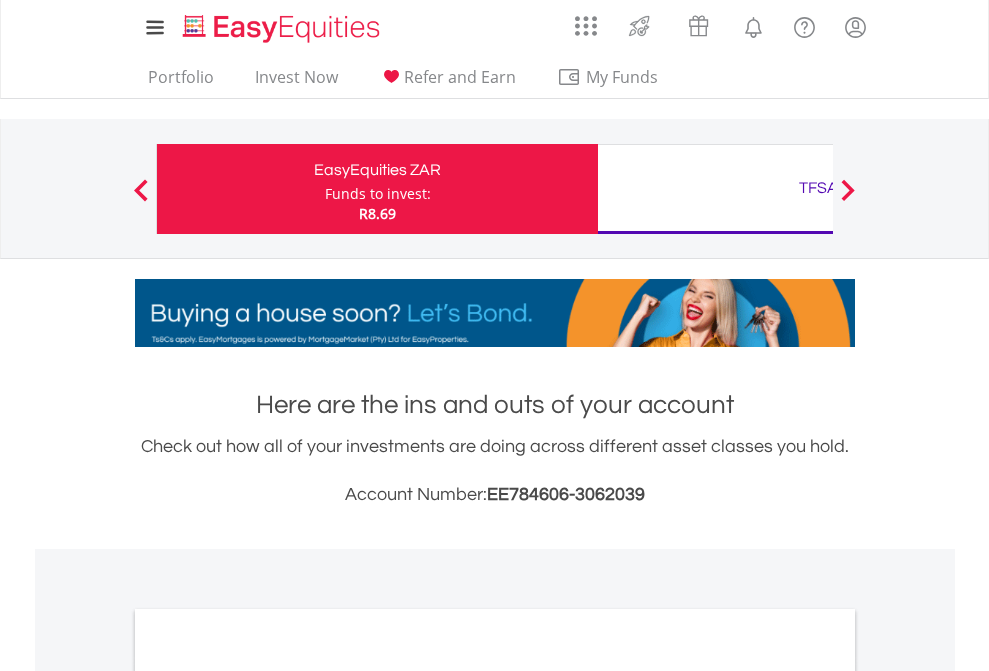 click on "Funds to invest:" at bounding box center (378, 194) 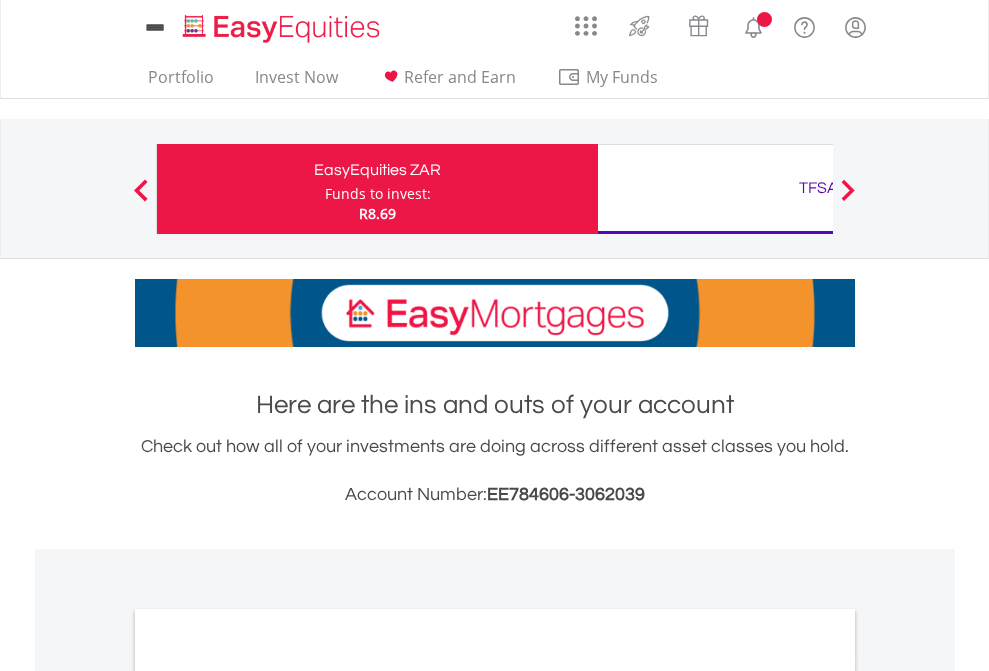 scroll, scrollTop: 0, scrollLeft: 0, axis: both 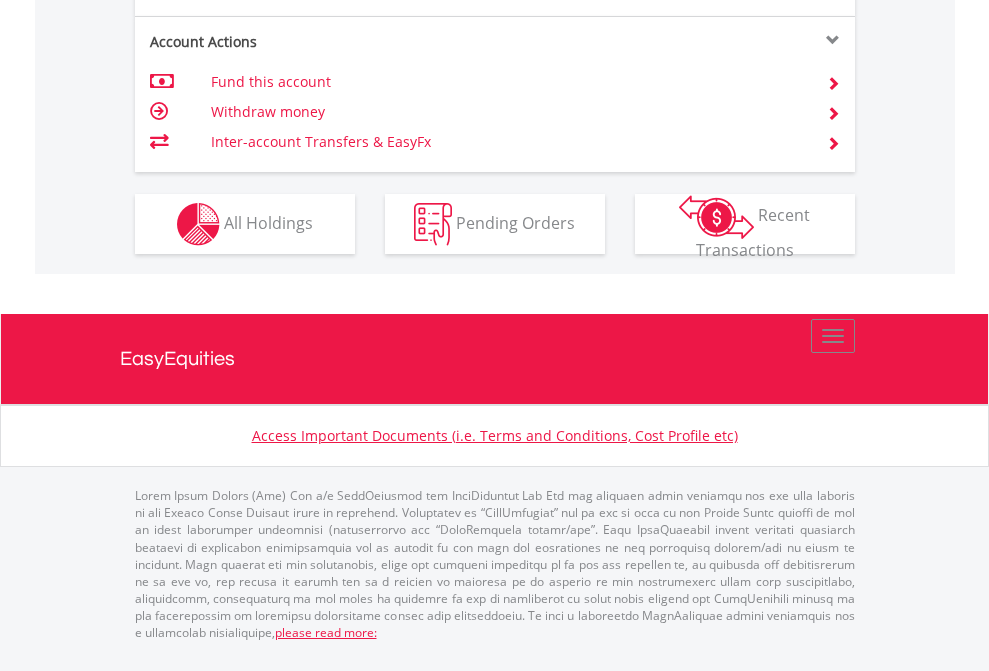 click on "Investment types" at bounding box center [706, -337] 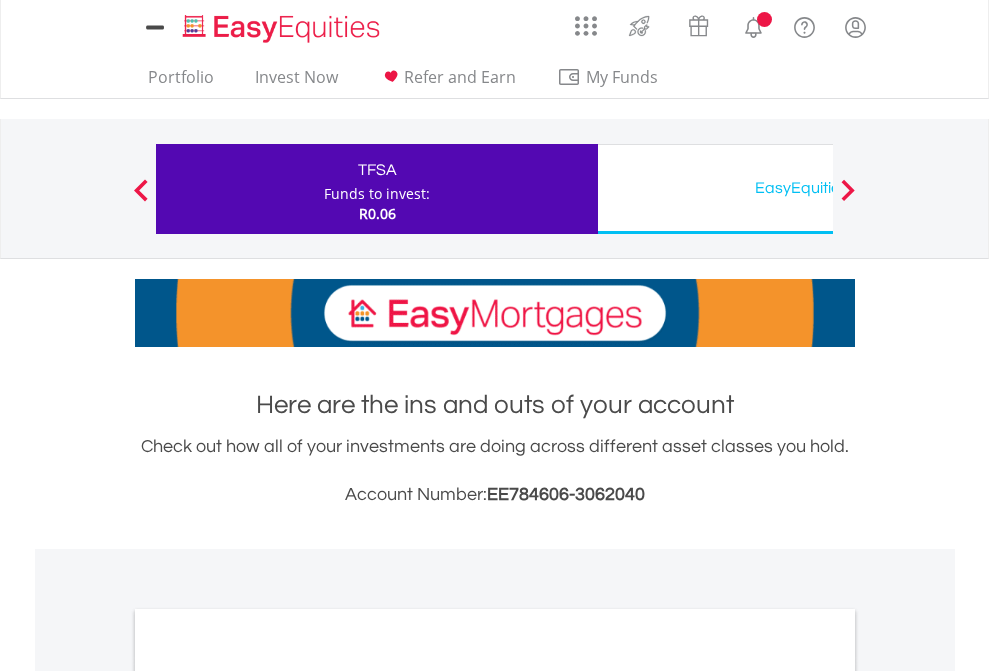 scroll, scrollTop: 0, scrollLeft: 0, axis: both 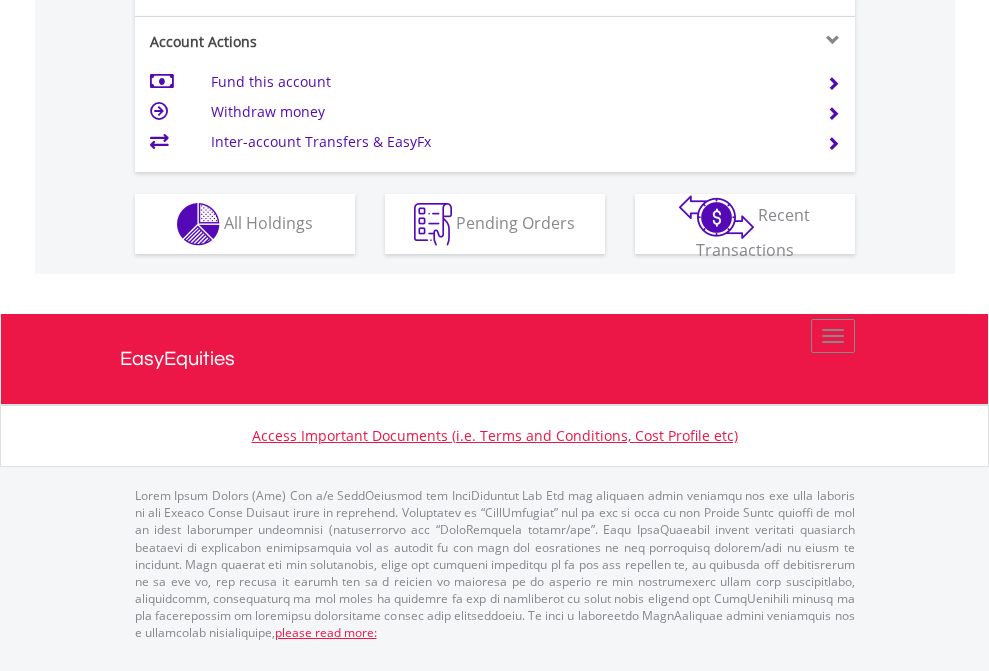 click on "Investment types" at bounding box center [706, -337] 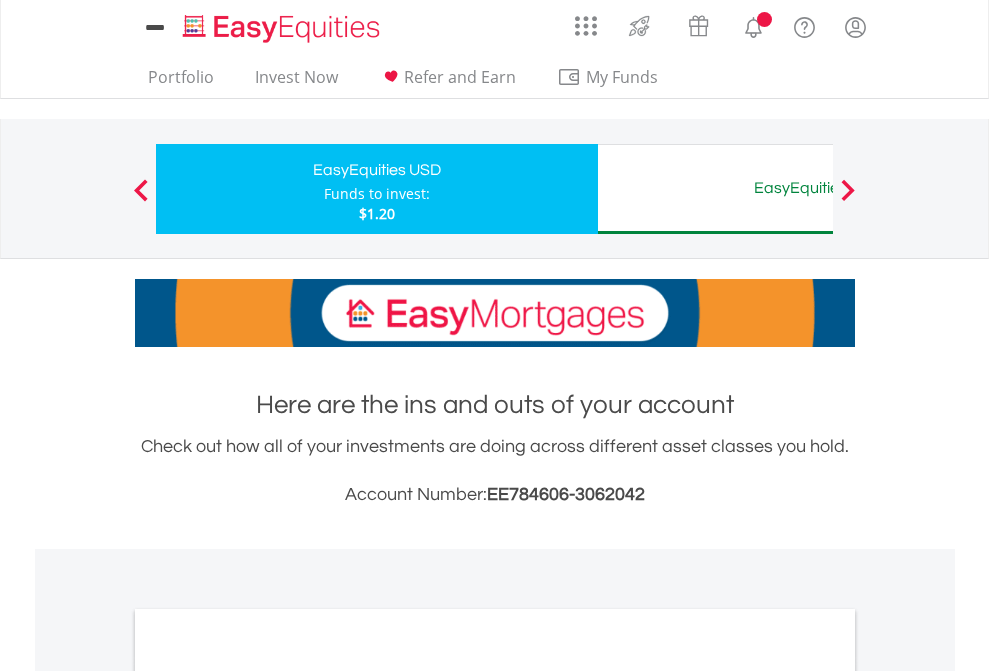 scroll, scrollTop: 0, scrollLeft: 0, axis: both 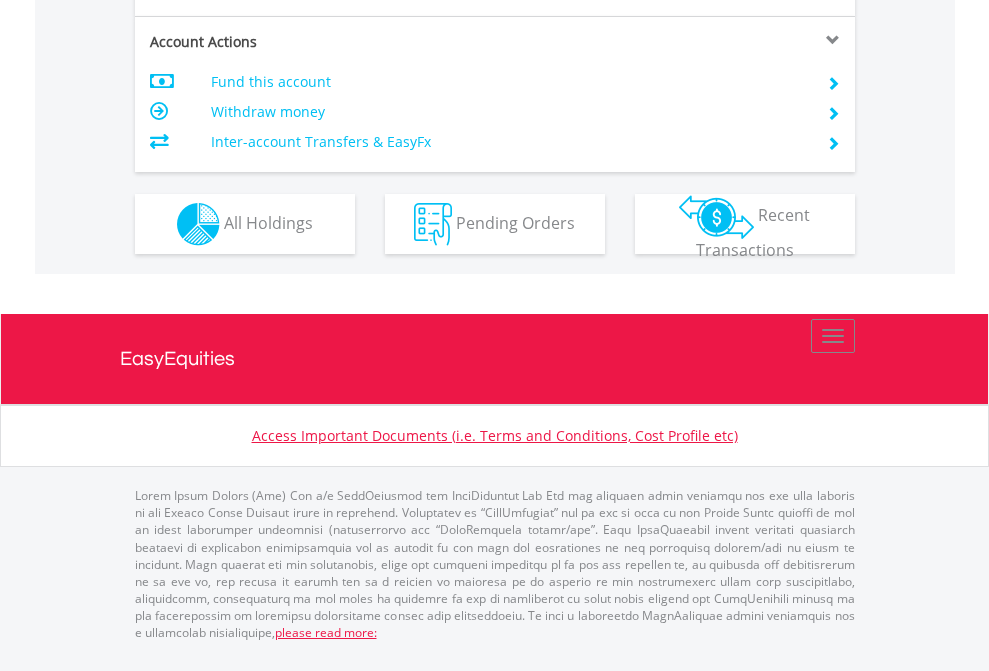 click on "Investment types" at bounding box center [706, -337] 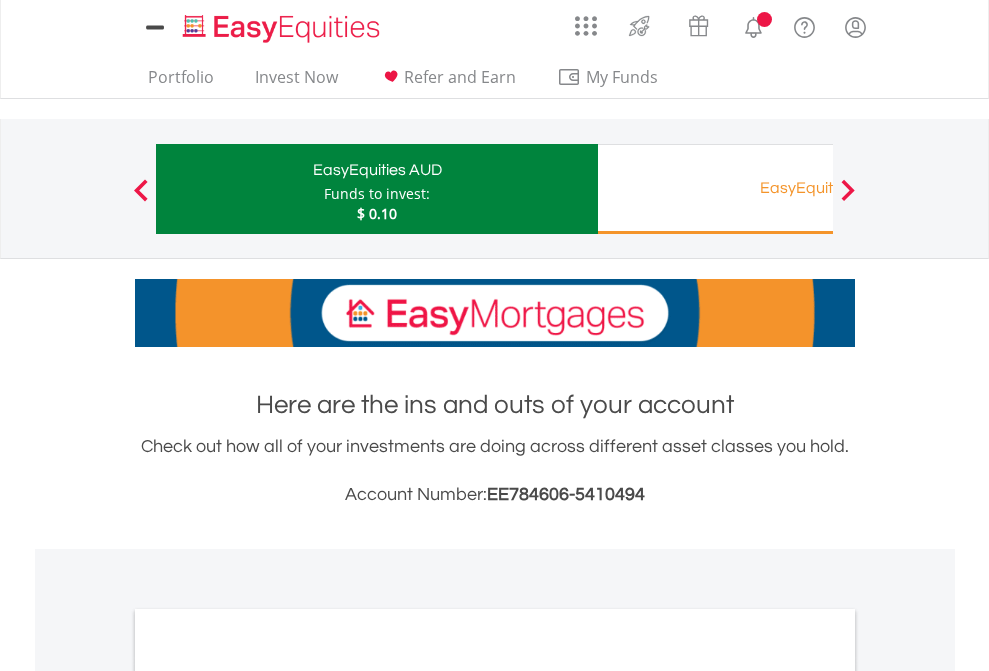 scroll, scrollTop: 0, scrollLeft: 0, axis: both 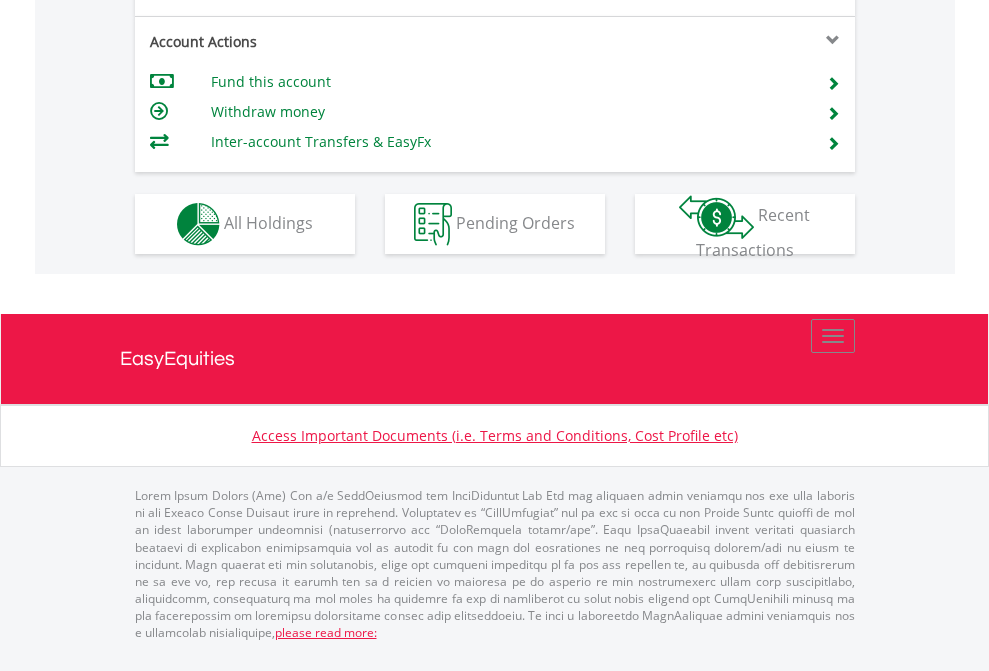 click on "Investment types" at bounding box center (706, -337) 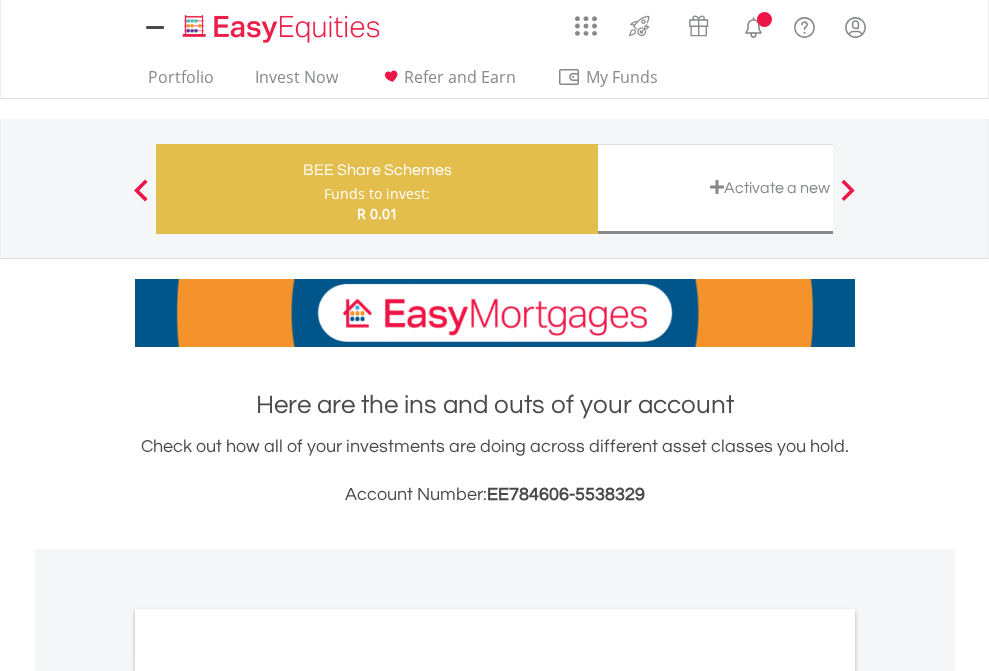 scroll, scrollTop: 0, scrollLeft: 0, axis: both 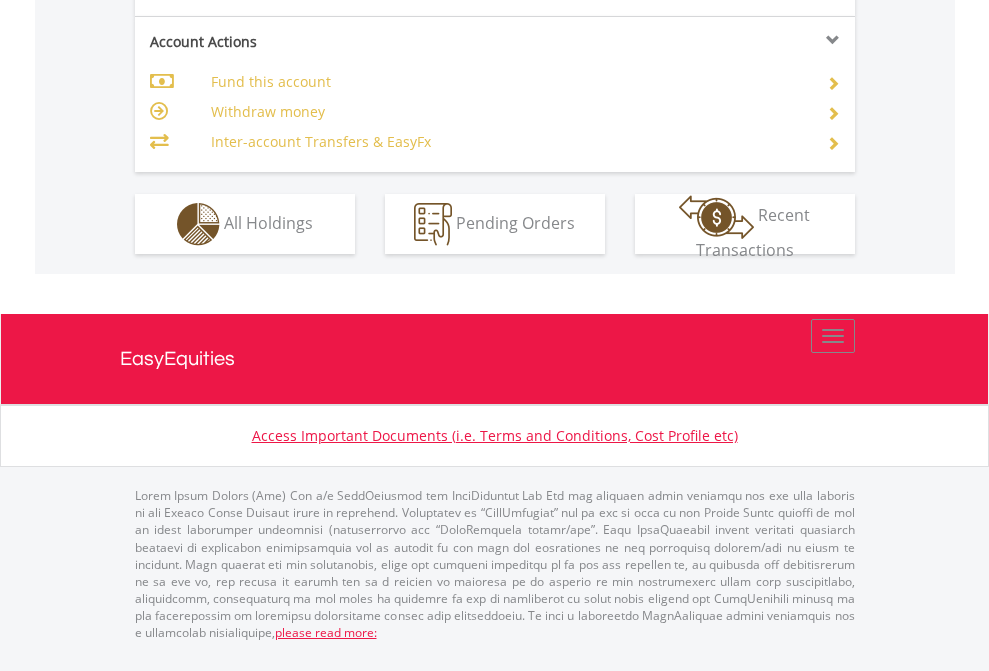 click on "Investment types" at bounding box center (706, -337) 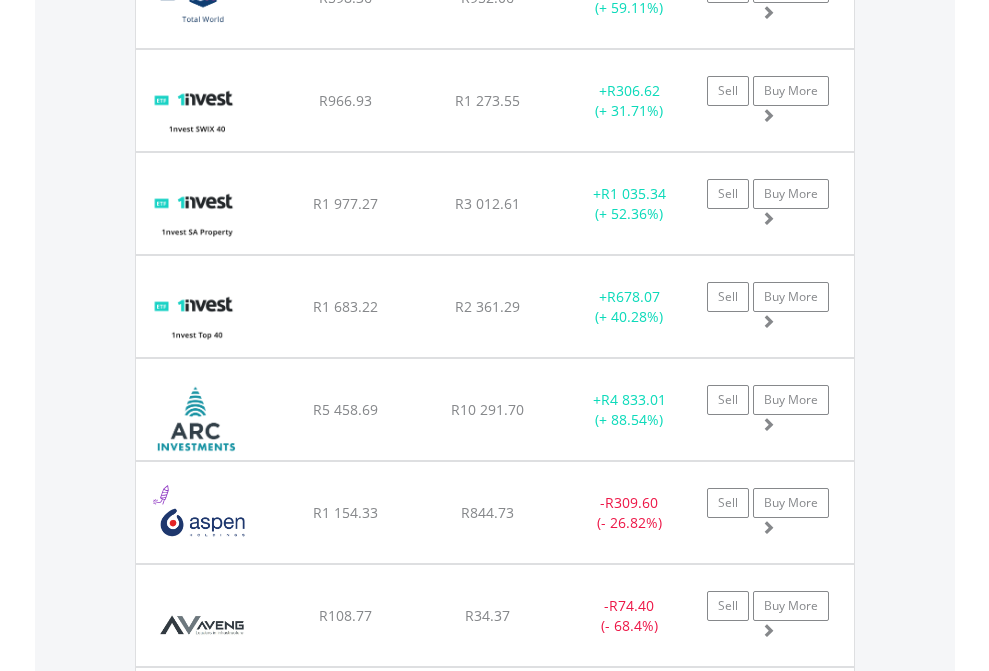 scroll, scrollTop: 2345, scrollLeft: 0, axis: vertical 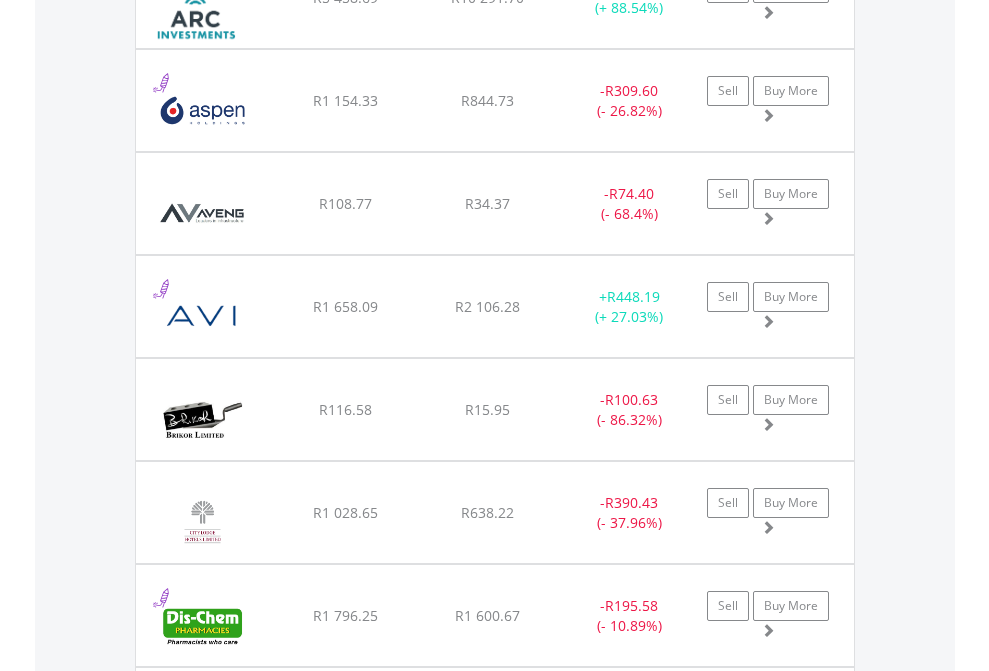 click on "TFSA" at bounding box center [818, -2157] 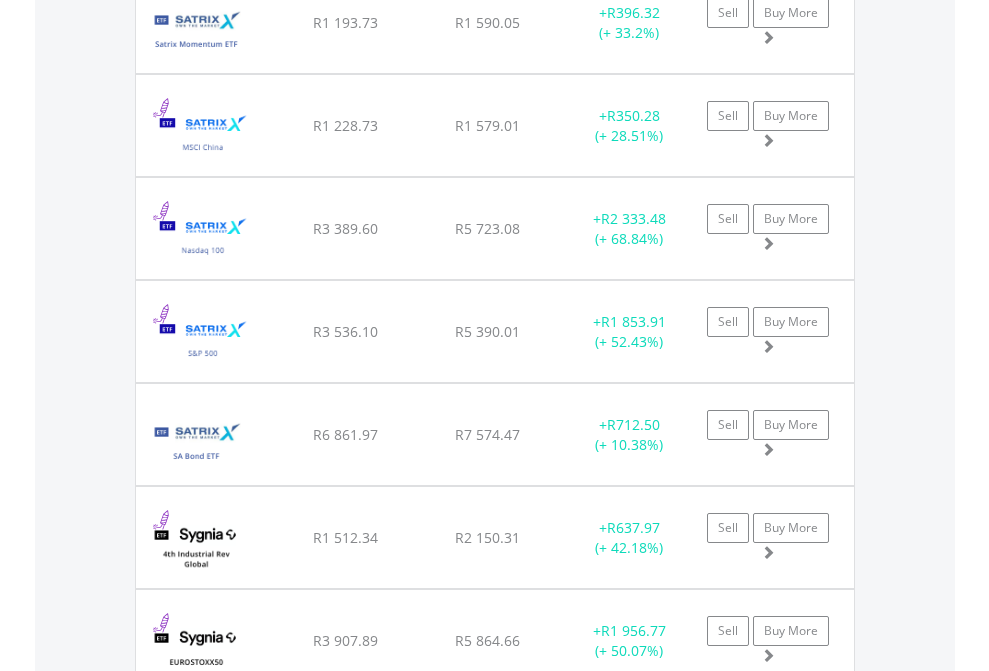 click on "EasyEquities USD" at bounding box center (818, -1745) 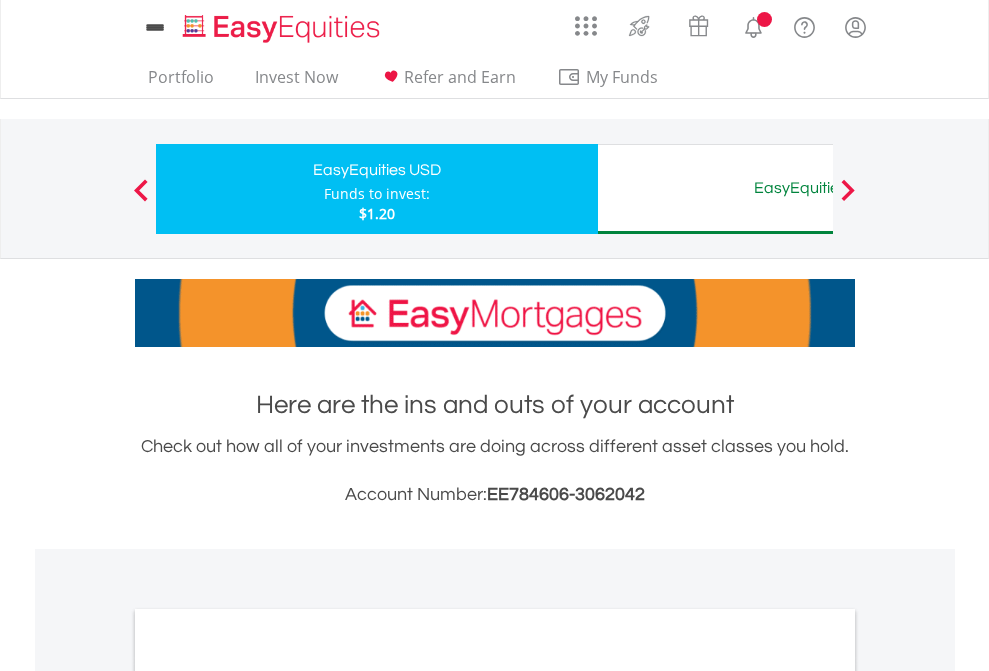 scroll, scrollTop: 1202, scrollLeft: 0, axis: vertical 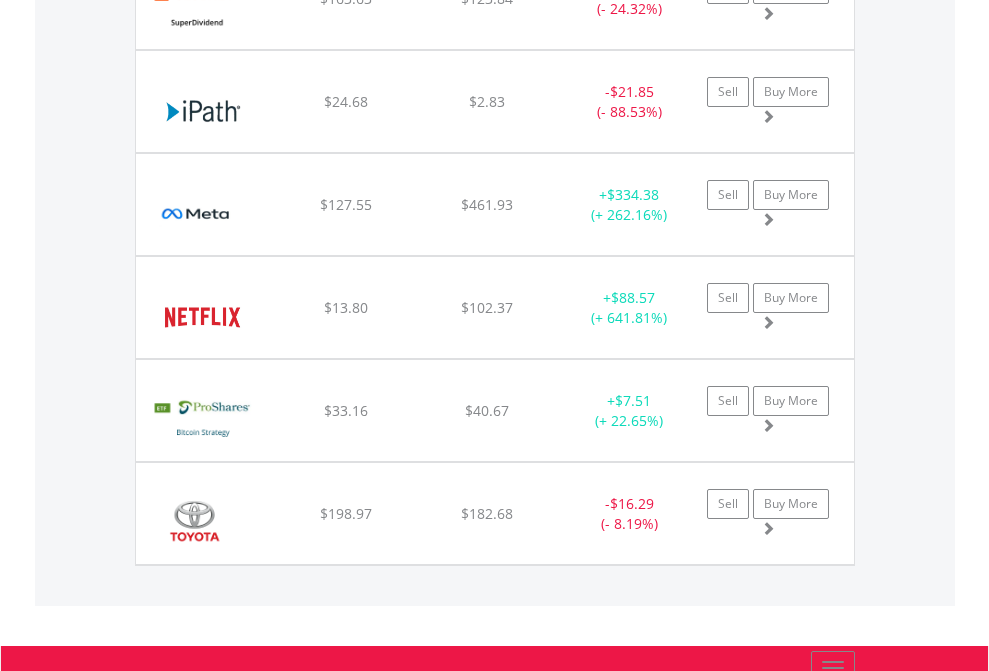 click on "EasyEquities AUD" at bounding box center (818, -2116) 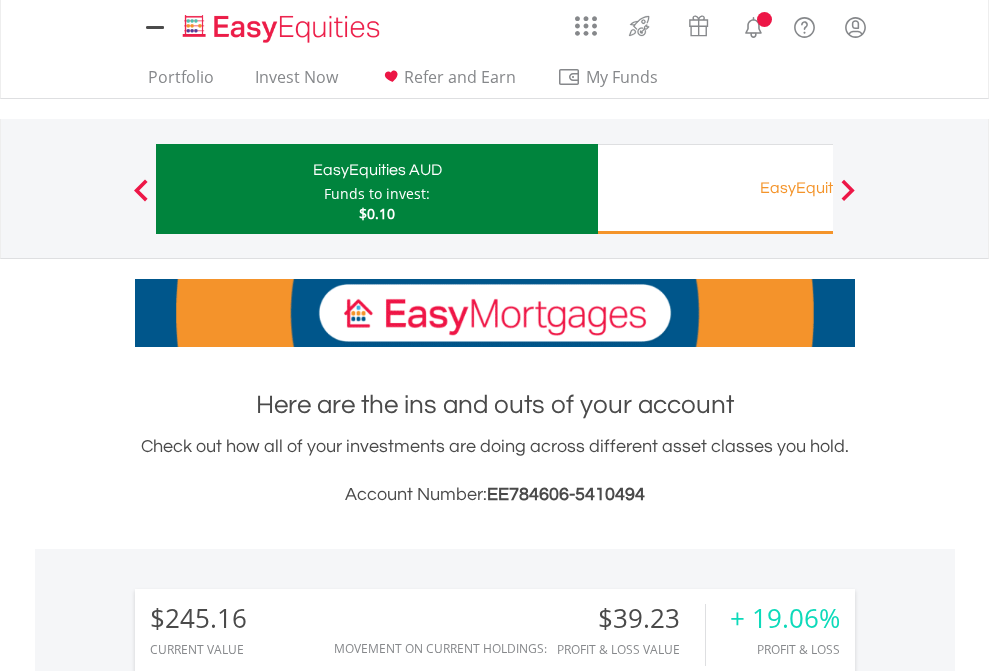 scroll, scrollTop: 0, scrollLeft: 0, axis: both 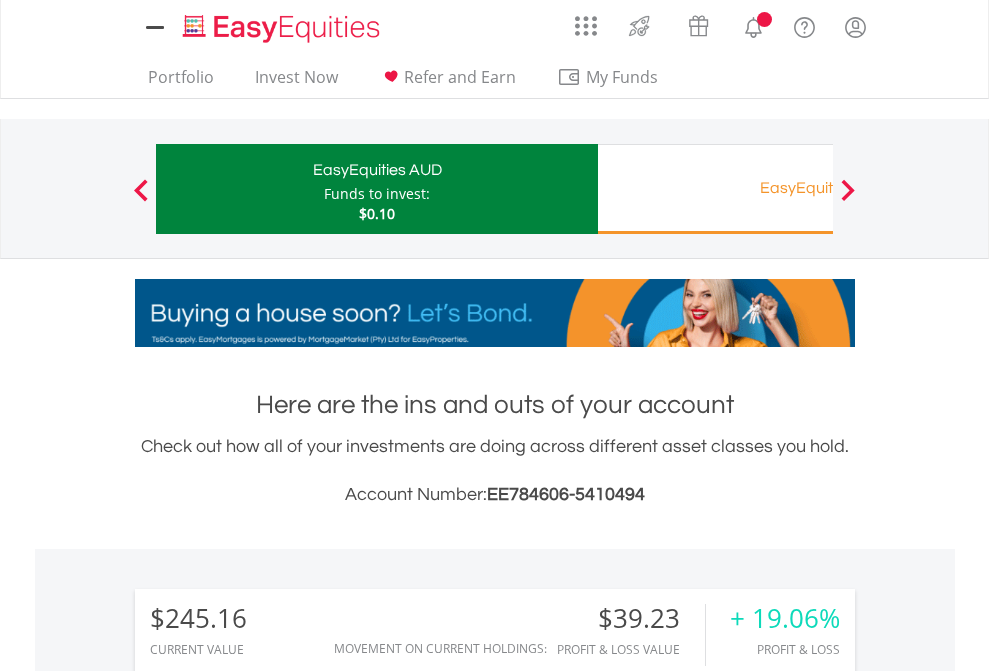 click on "All Holdings" at bounding box center (268, 1466) 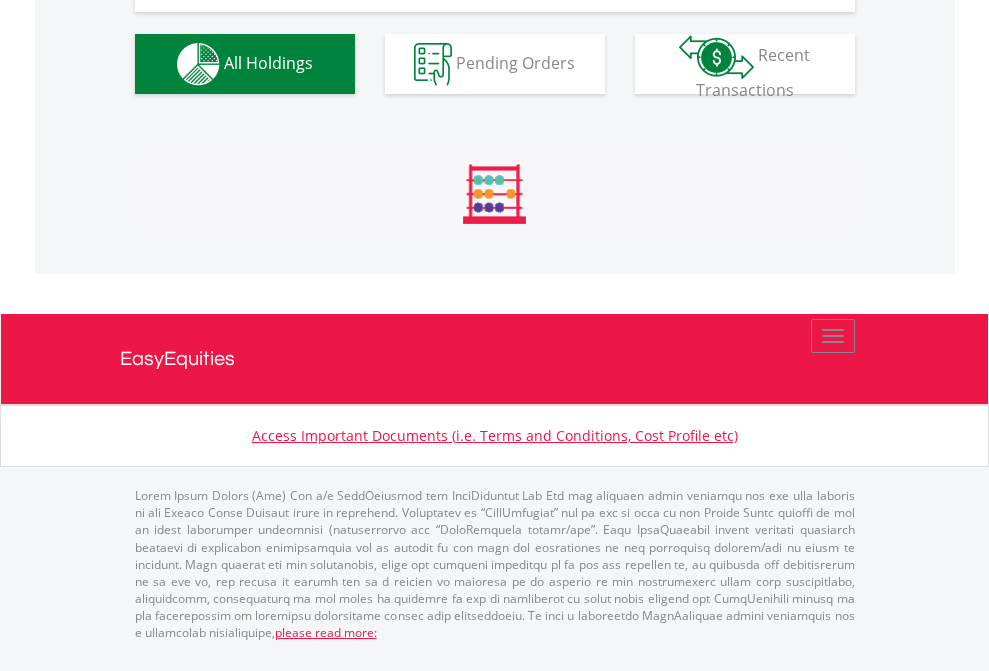 scroll, scrollTop: 2224, scrollLeft: 0, axis: vertical 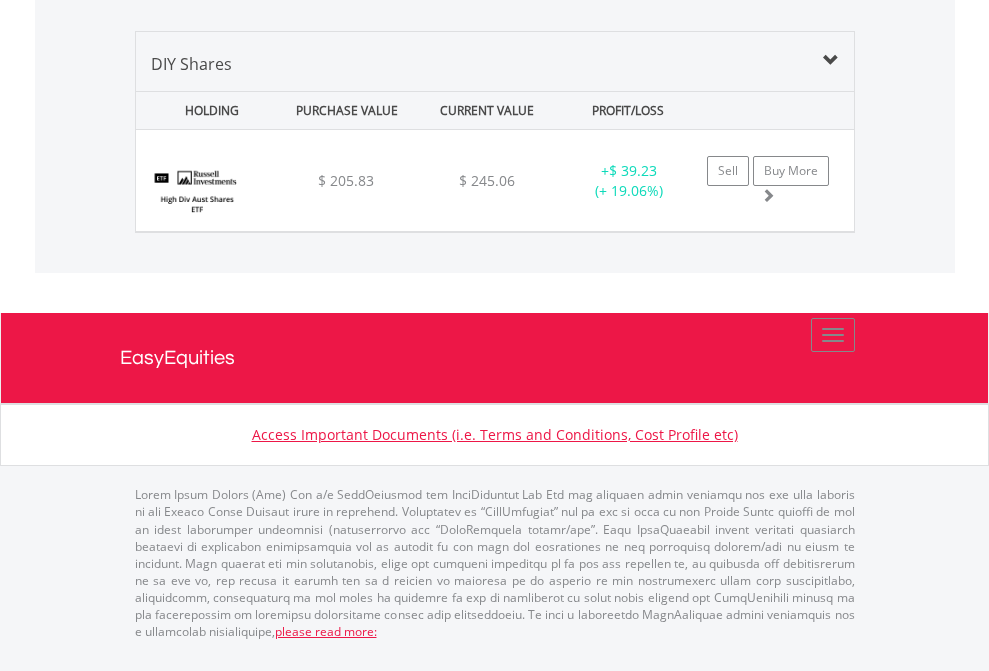 click on "All Holdings" at bounding box center [268, -61] 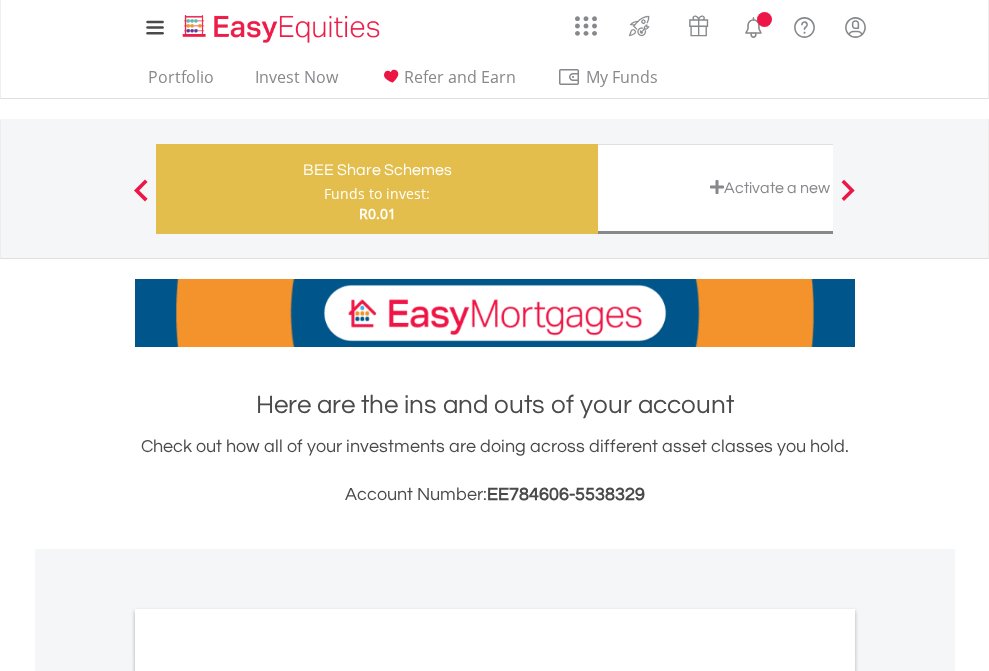scroll, scrollTop: 0, scrollLeft: 0, axis: both 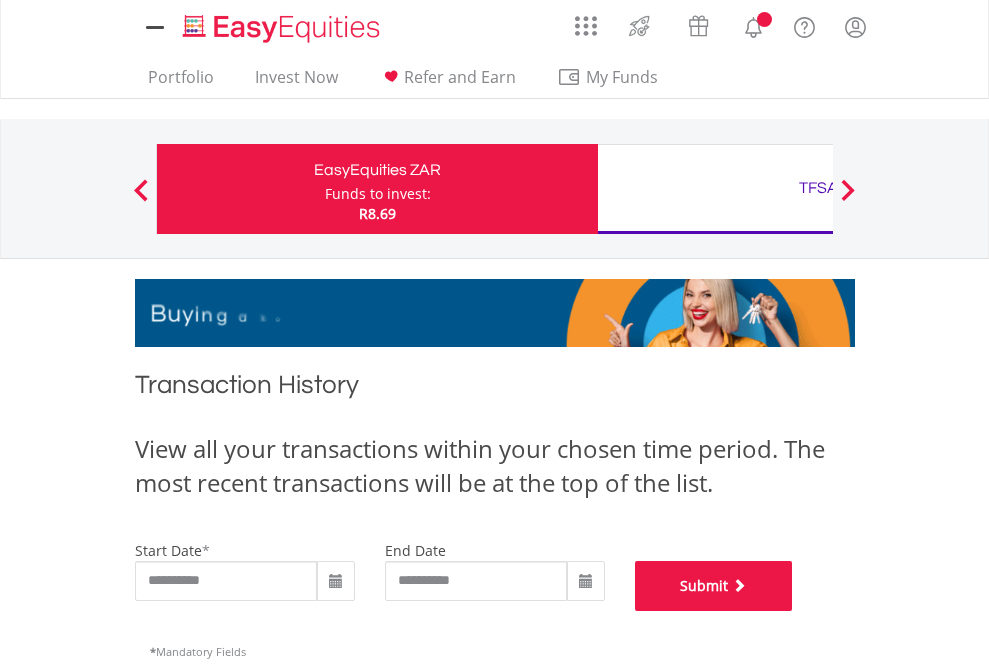 click on "Submit" at bounding box center (714, 586) 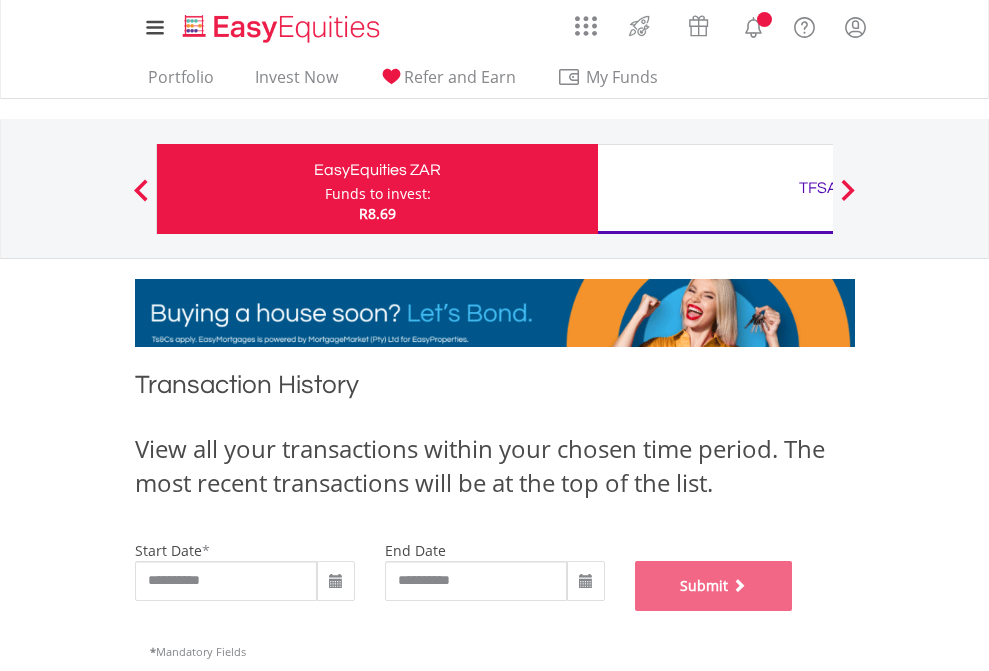 scroll, scrollTop: 811, scrollLeft: 0, axis: vertical 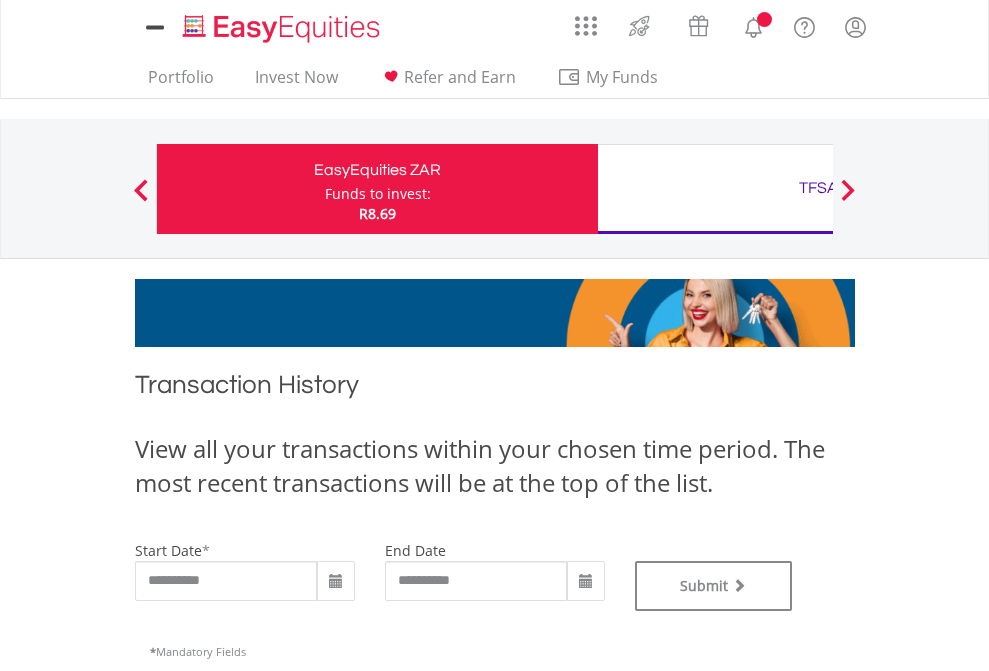 click on "TFSA" at bounding box center [818, 188] 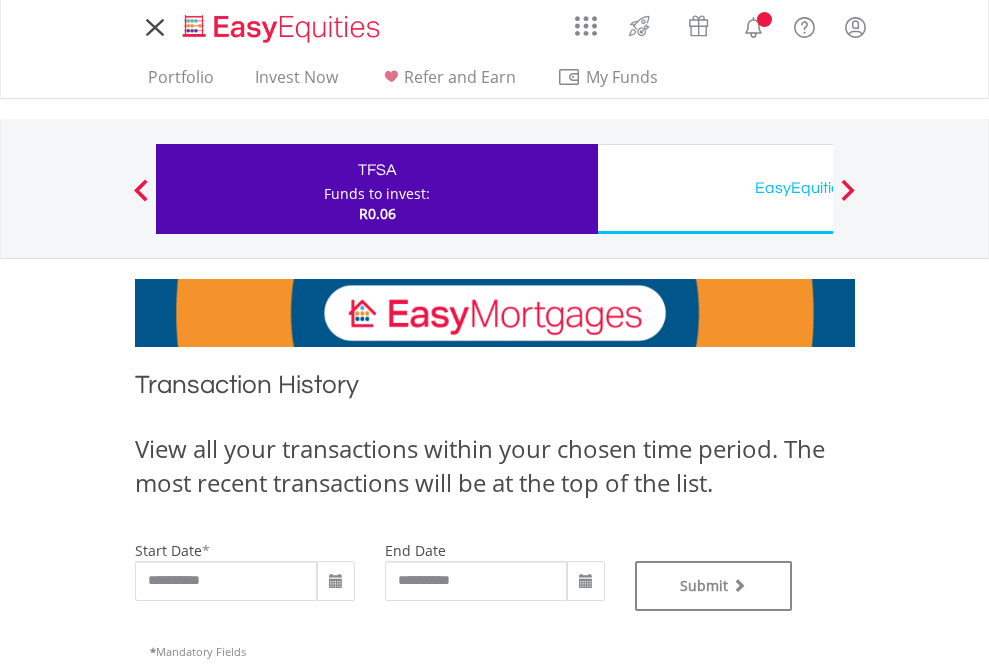 scroll, scrollTop: 0, scrollLeft: 0, axis: both 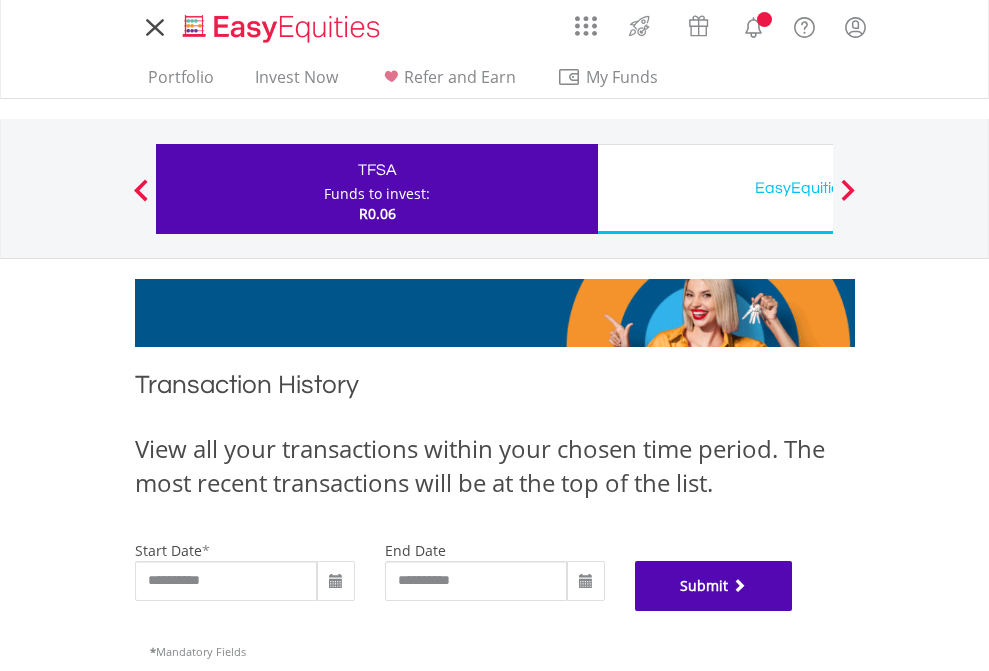 click on "Submit" at bounding box center (714, 586) 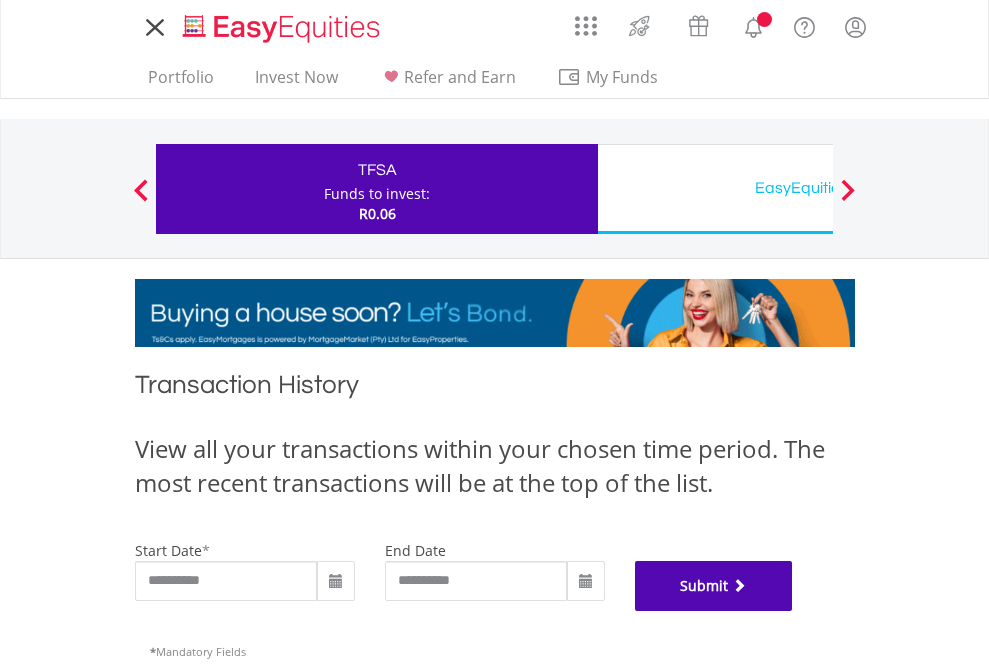 scroll, scrollTop: 811, scrollLeft: 0, axis: vertical 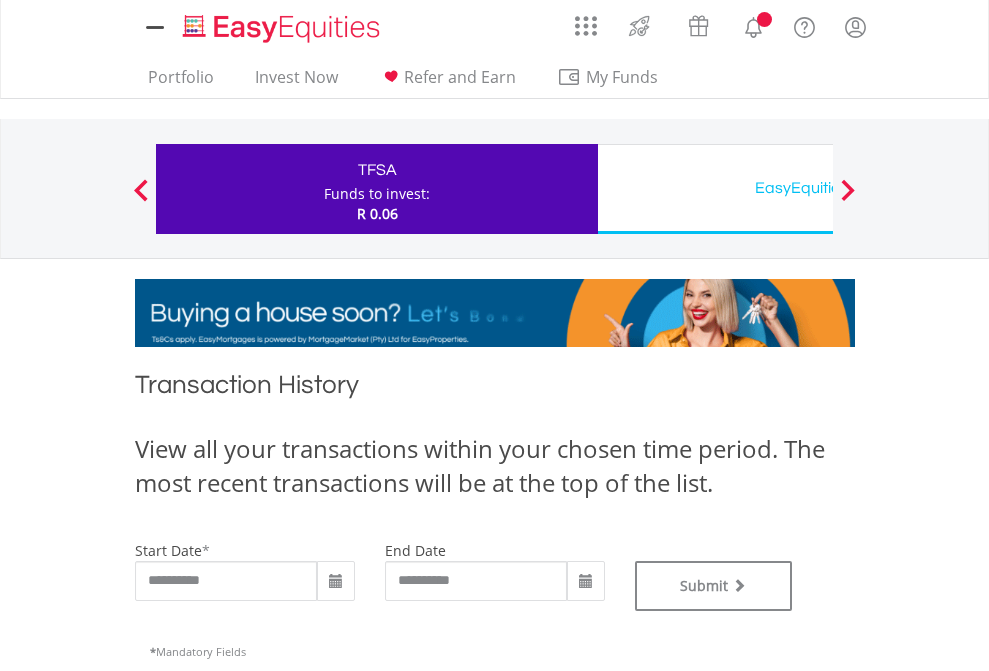 click on "EasyEquities USD" at bounding box center (818, 188) 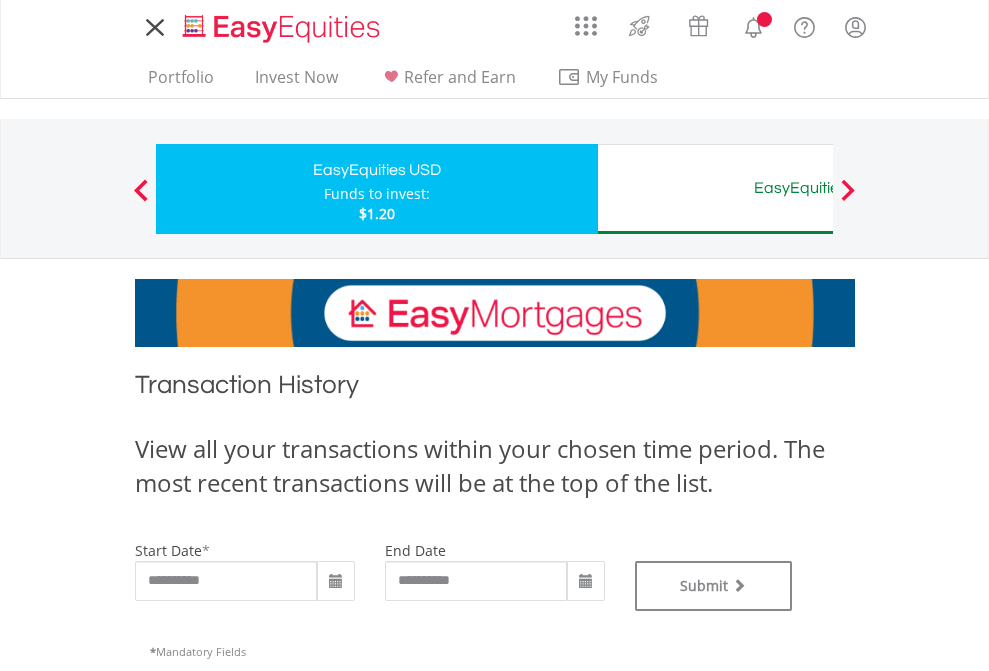 scroll, scrollTop: 0, scrollLeft: 0, axis: both 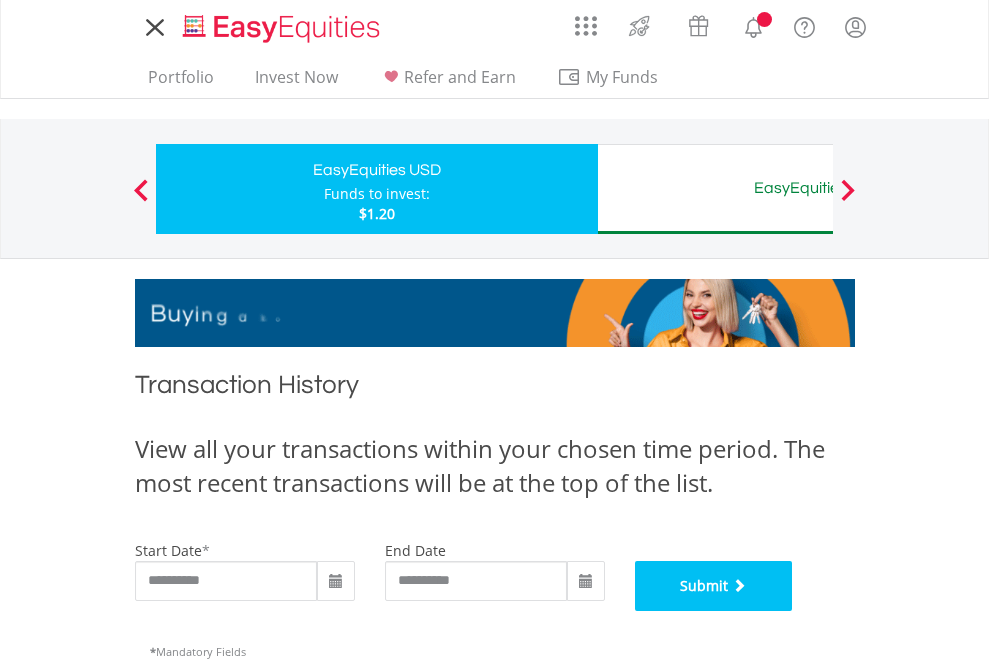click on "Submit" at bounding box center [714, 586] 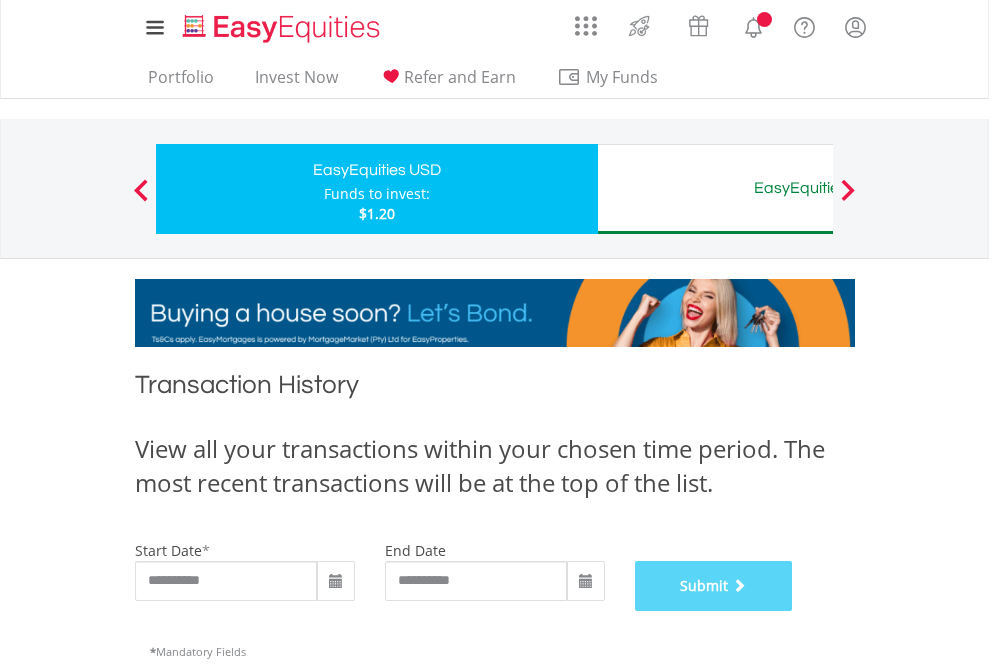 scroll, scrollTop: 811, scrollLeft: 0, axis: vertical 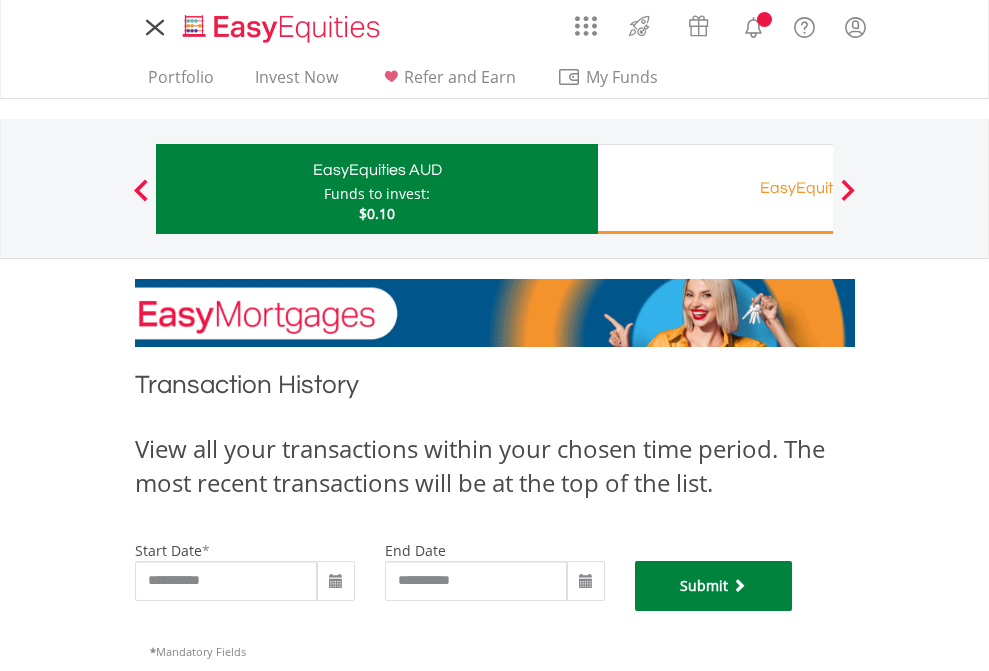 click on "Submit" at bounding box center (714, 586) 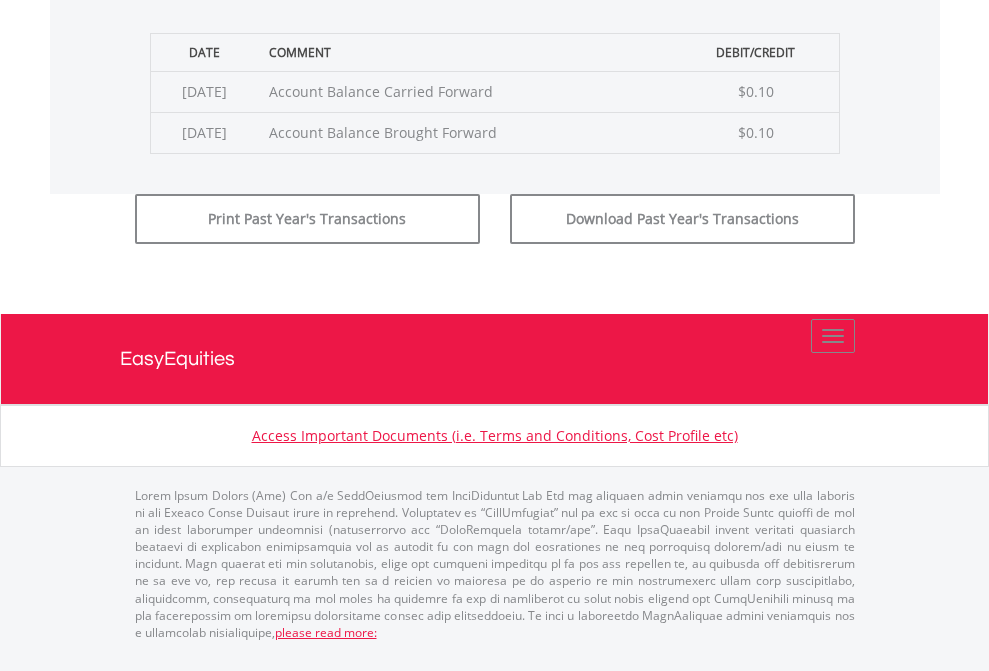 scroll, scrollTop: 811, scrollLeft: 0, axis: vertical 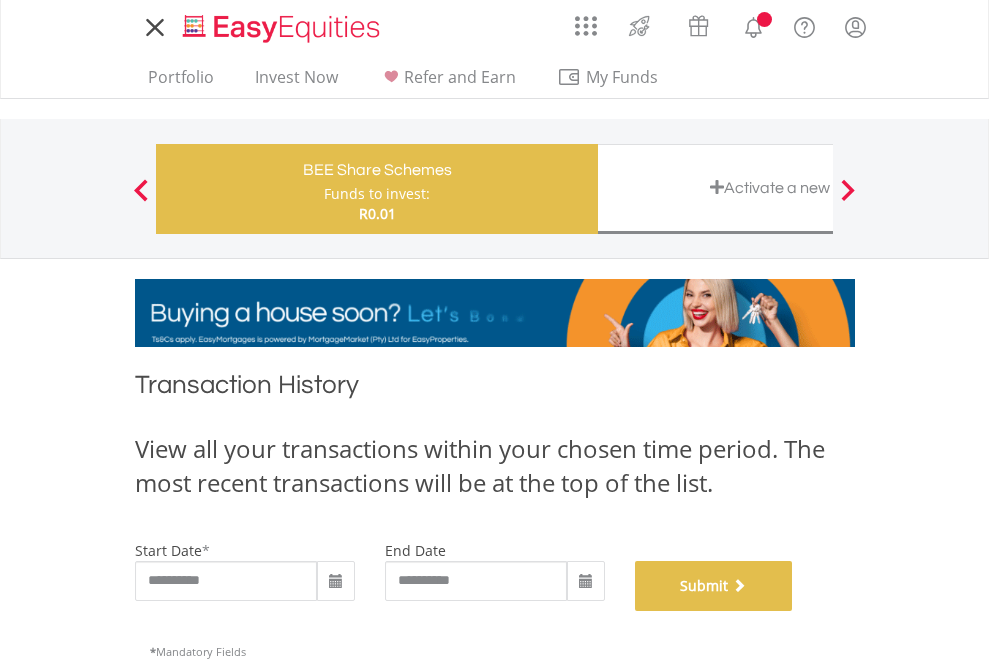 click on "Submit" at bounding box center (714, 586) 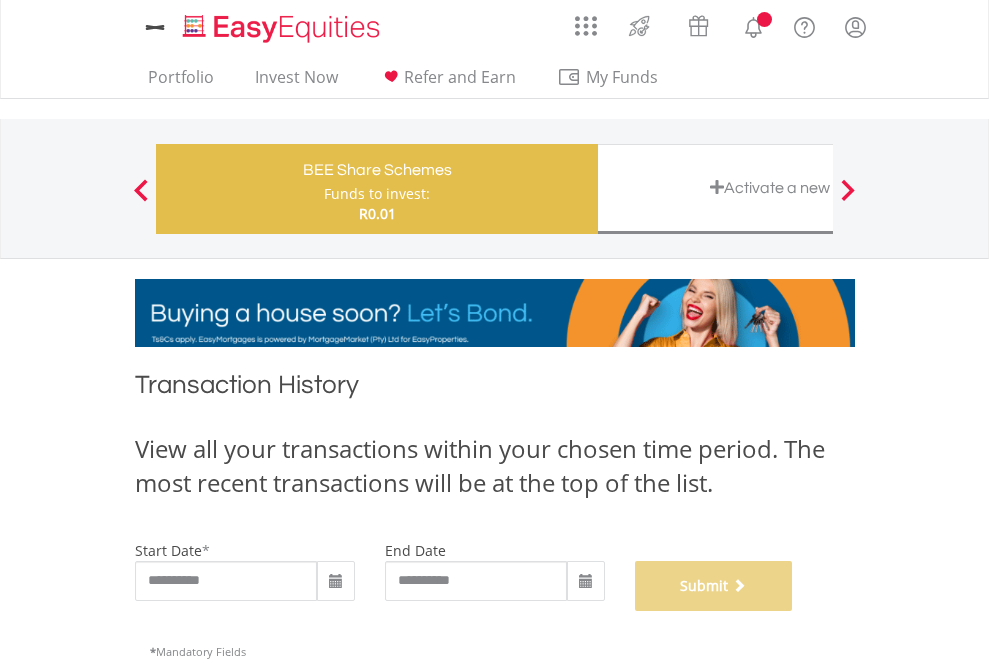 scroll, scrollTop: 811, scrollLeft: 0, axis: vertical 